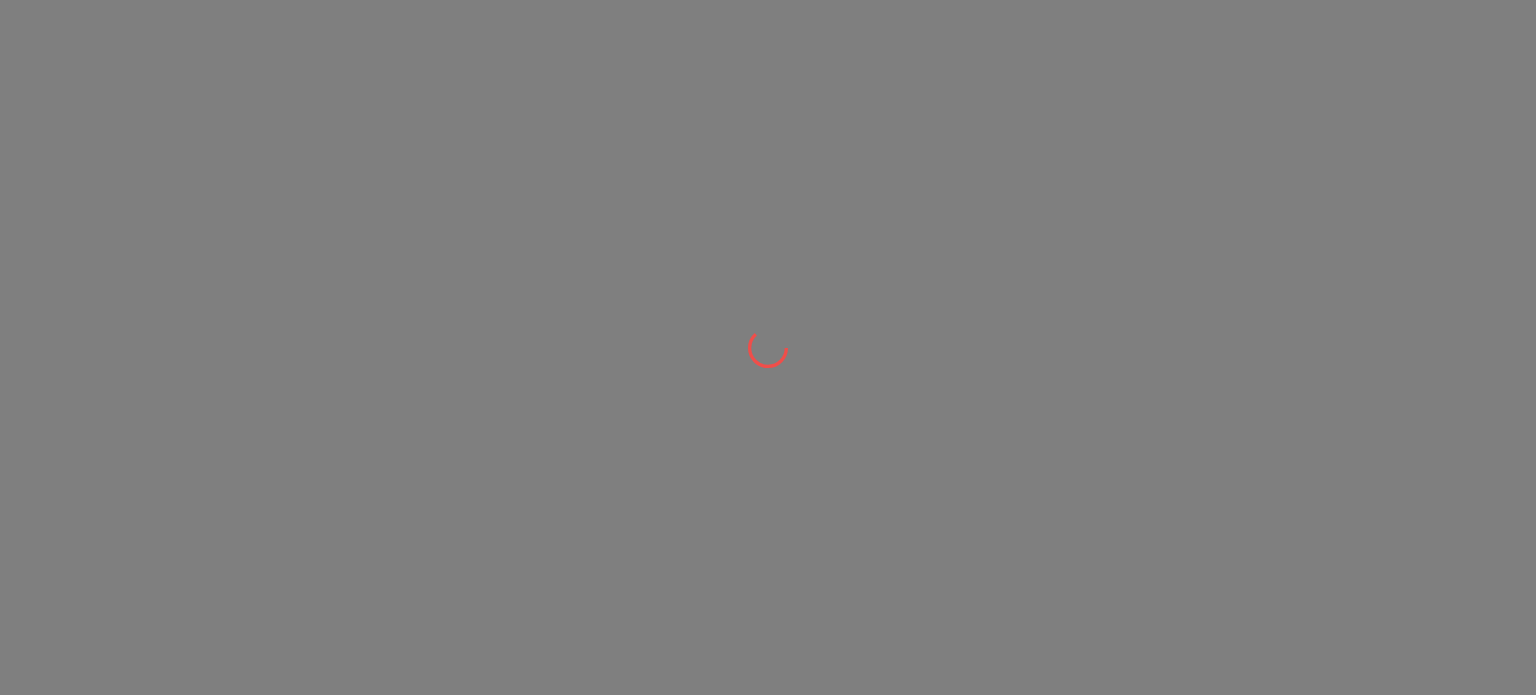 scroll, scrollTop: 0, scrollLeft: 0, axis: both 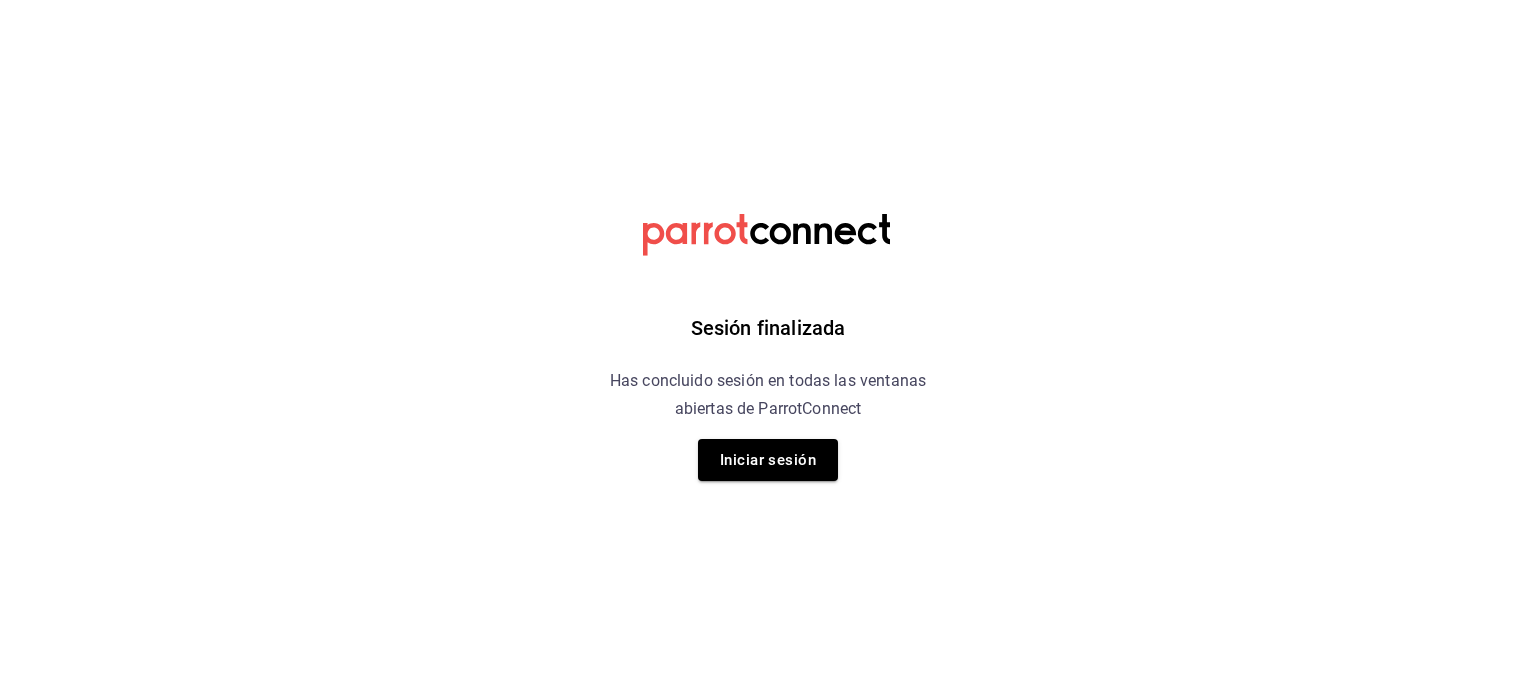 drag, startPoint x: 0, startPoint y: 0, endPoint x: 1015, endPoint y: 478, distance: 1121.922 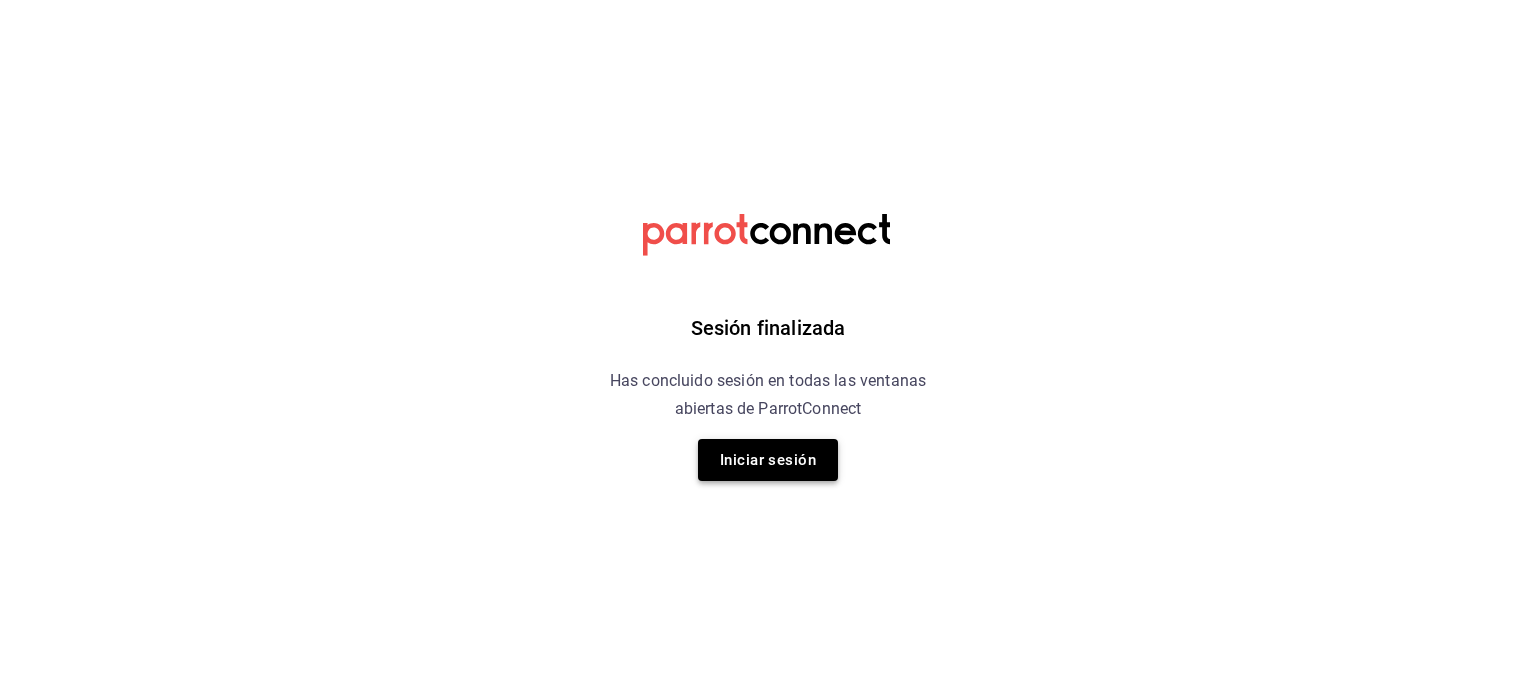 click on "Iniciar sesión" at bounding box center [768, 460] 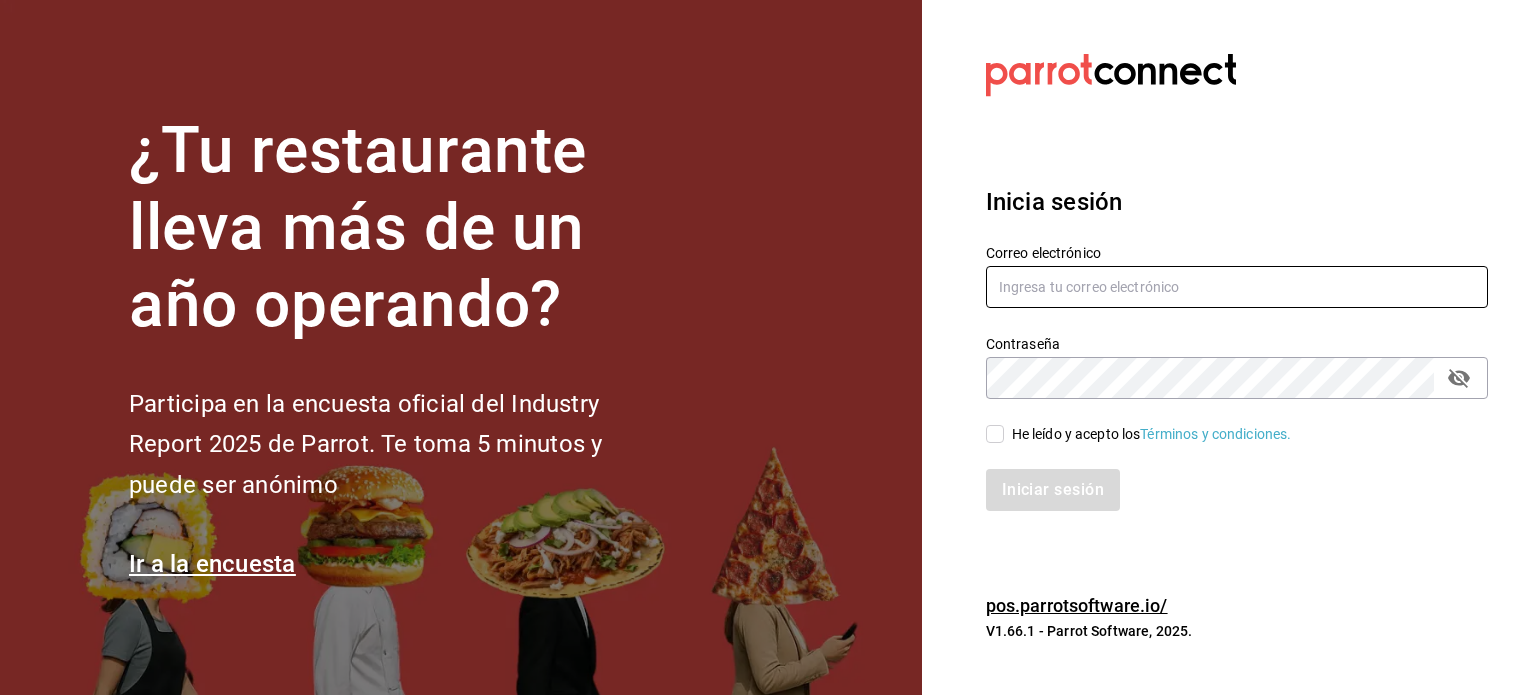 type on "zeltzinferia@[EMAIL]" 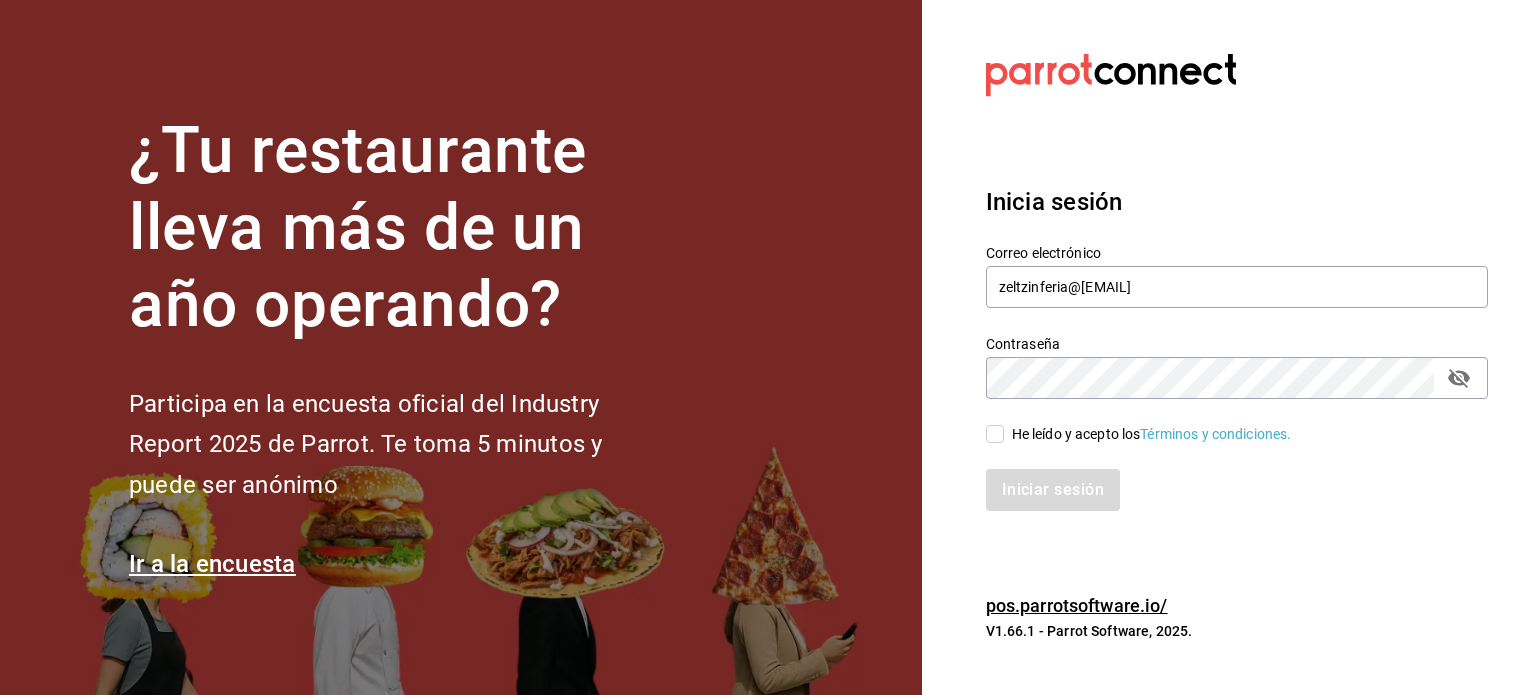 click on "He leído y acepto los  Términos y condiciones." at bounding box center [1148, 434] 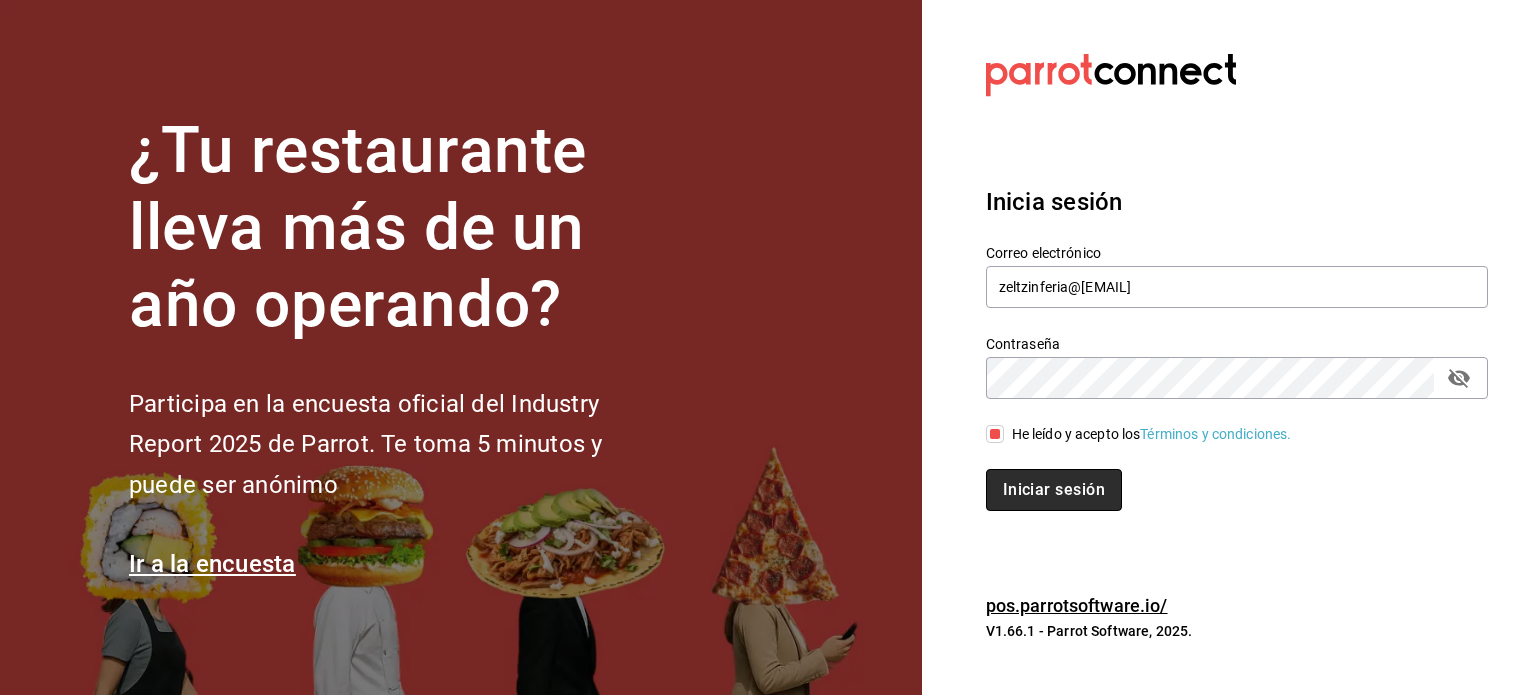 click on "Iniciar sesión" at bounding box center [1054, 490] 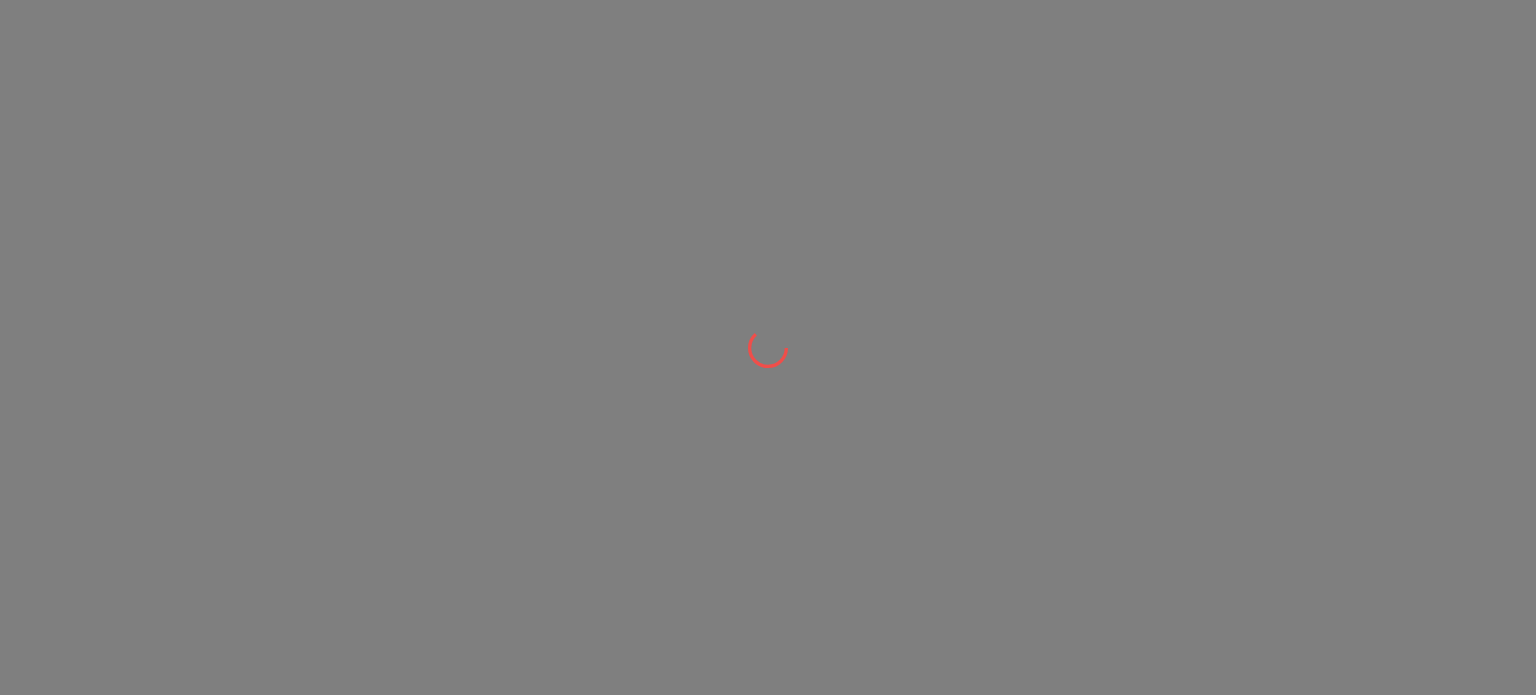 scroll, scrollTop: 0, scrollLeft: 0, axis: both 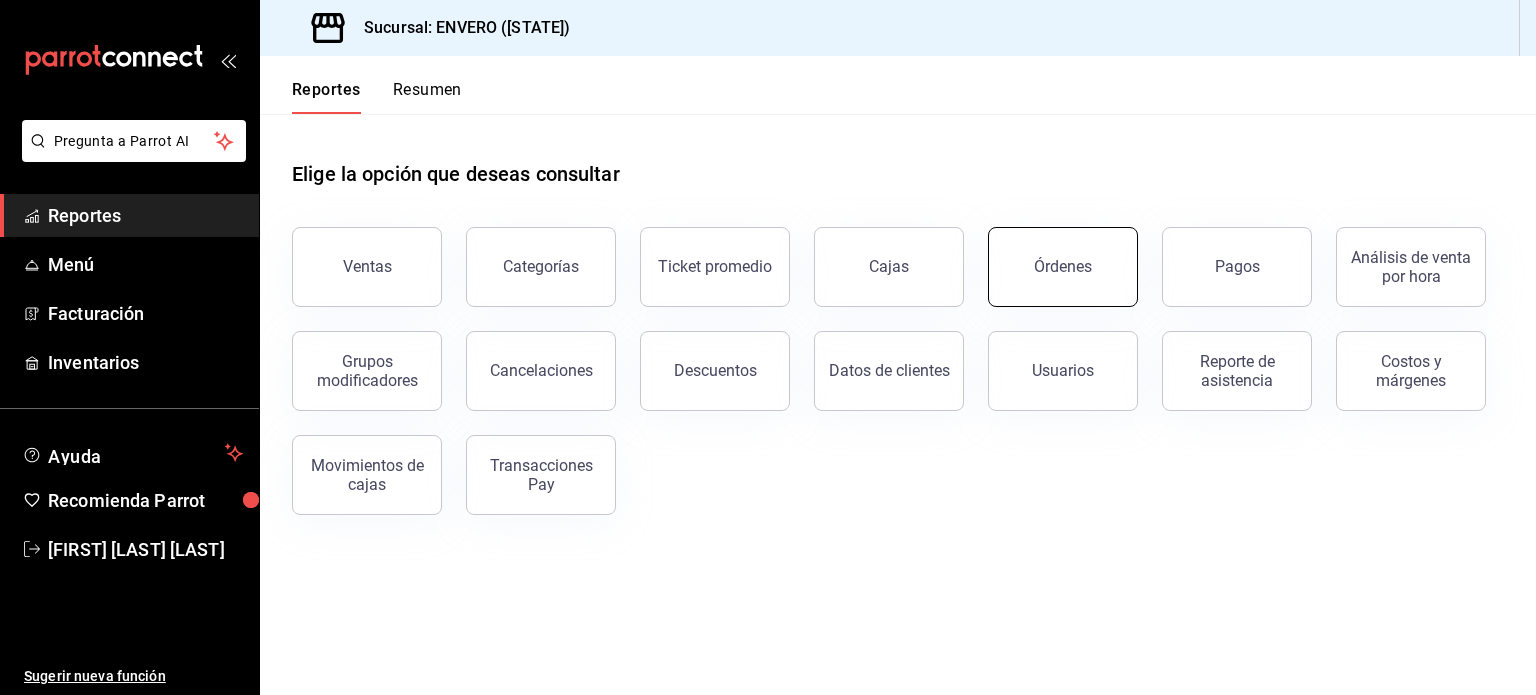 click on "Órdenes" at bounding box center (1063, 266) 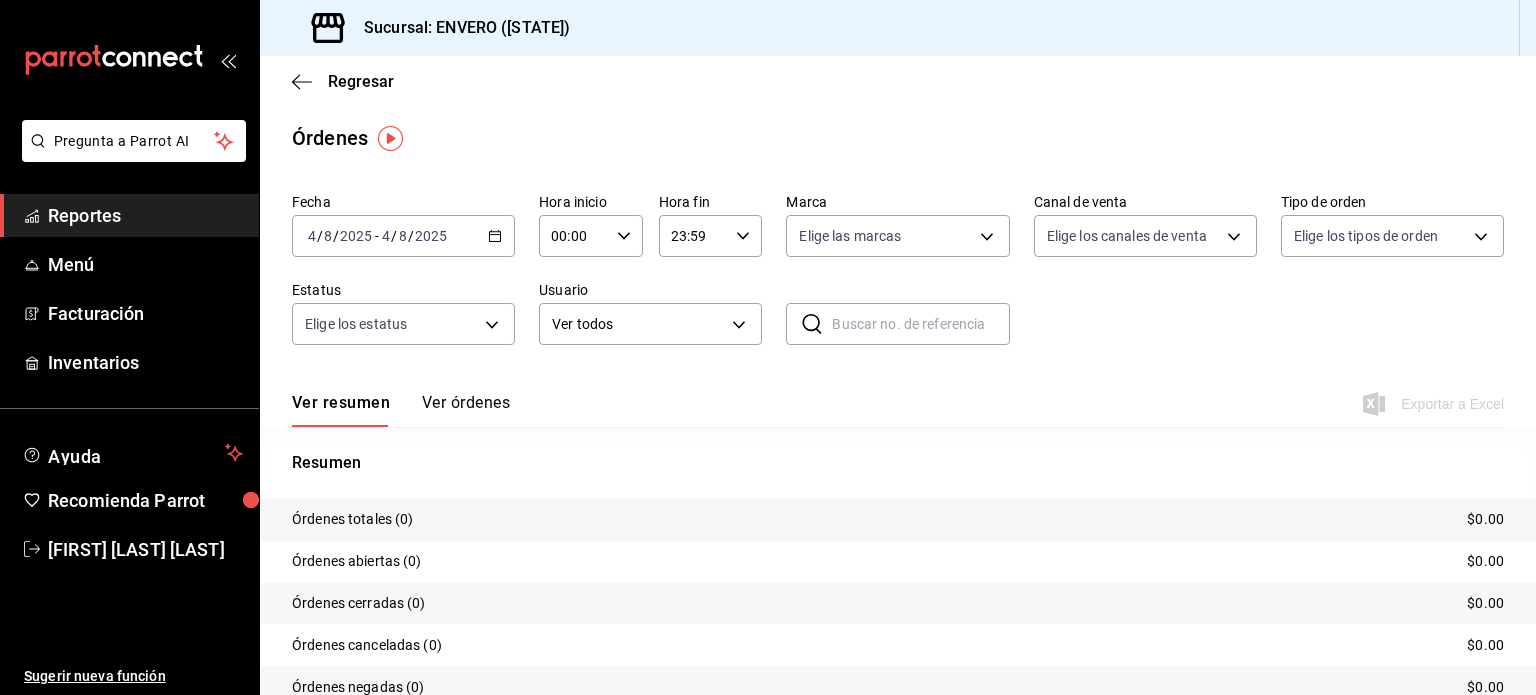 click on "2025-08-04 4 / 8 / 2025 - 2025-08-04 4 / 8 / 2025" at bounding box center (403, 236) 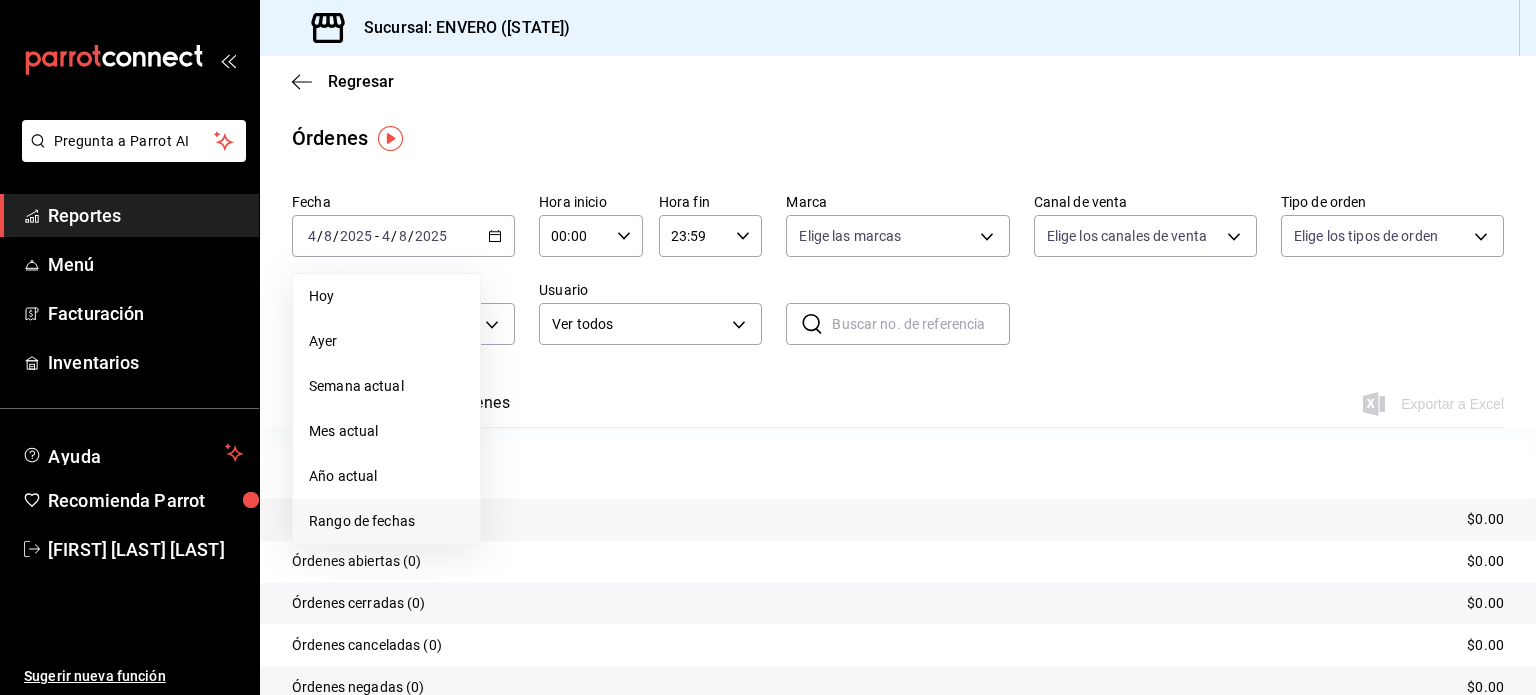 click on "Rango de fechas" at bounding box center [386, 521] 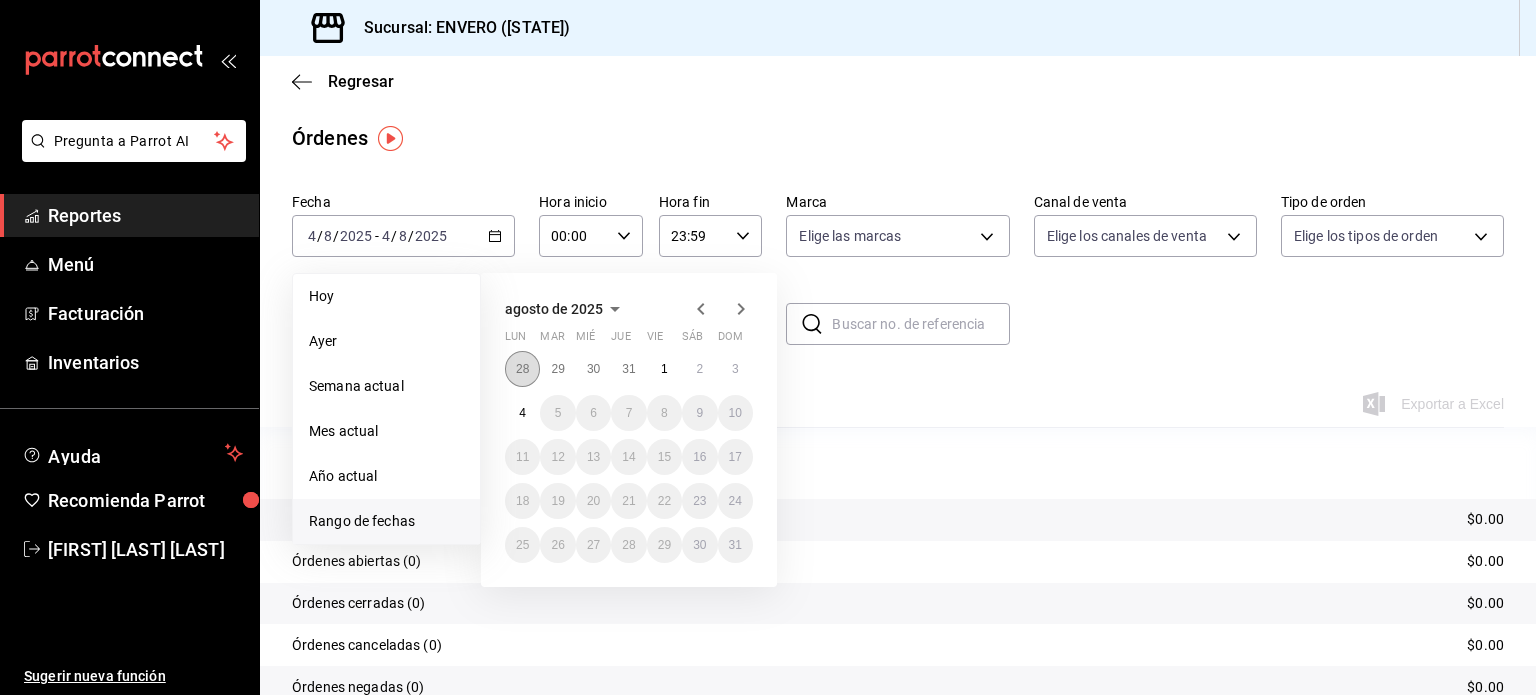 click on "28" at bounding box center [522, 369] 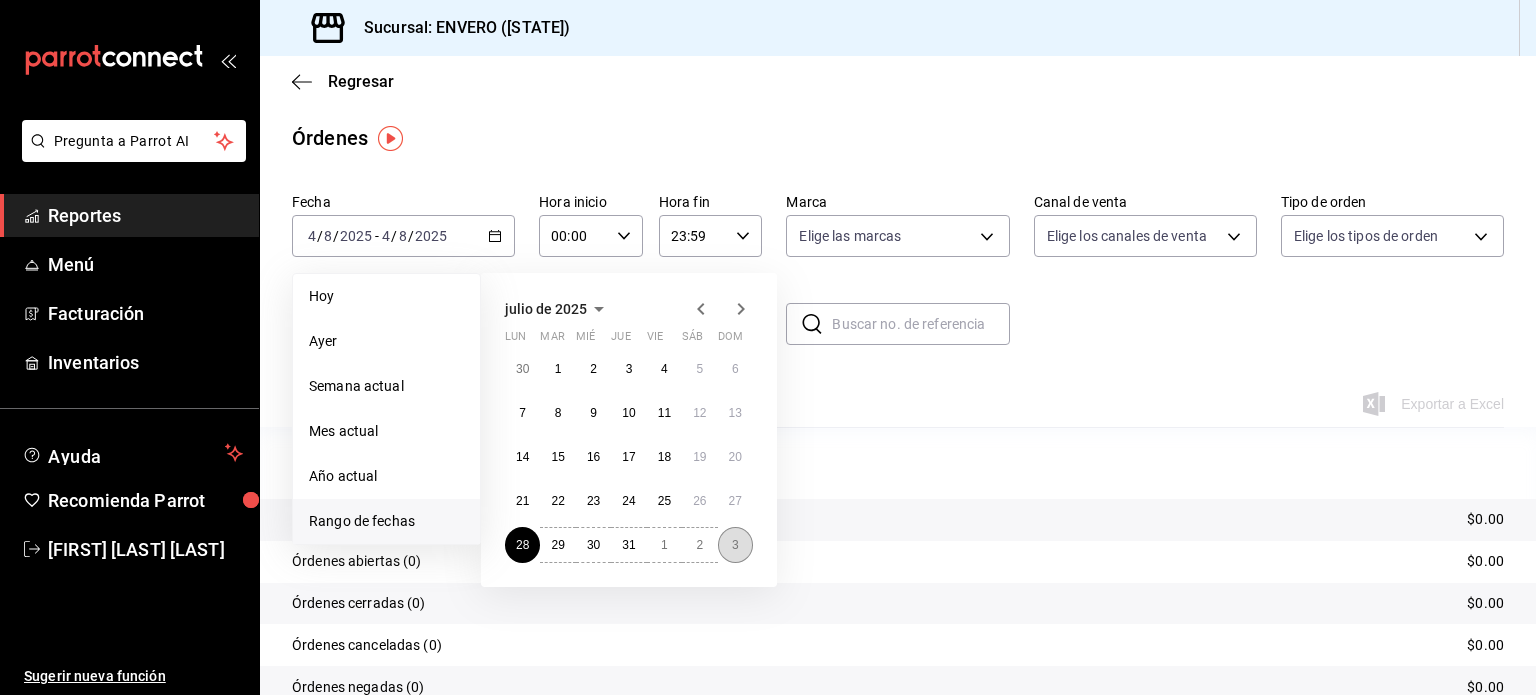 click on "3" at bounding box center (735, 545) 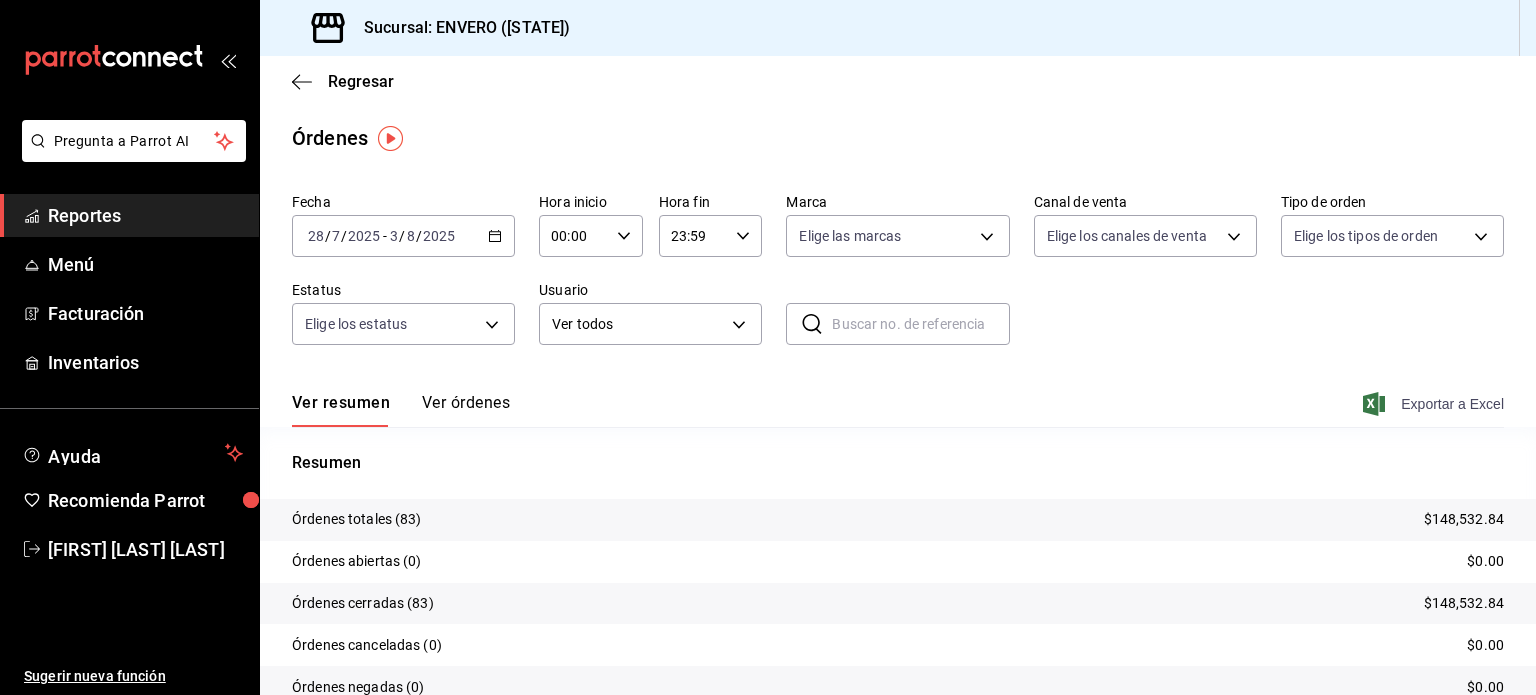 click on "Exportar a Excel" at bounding box center (1435, 404) 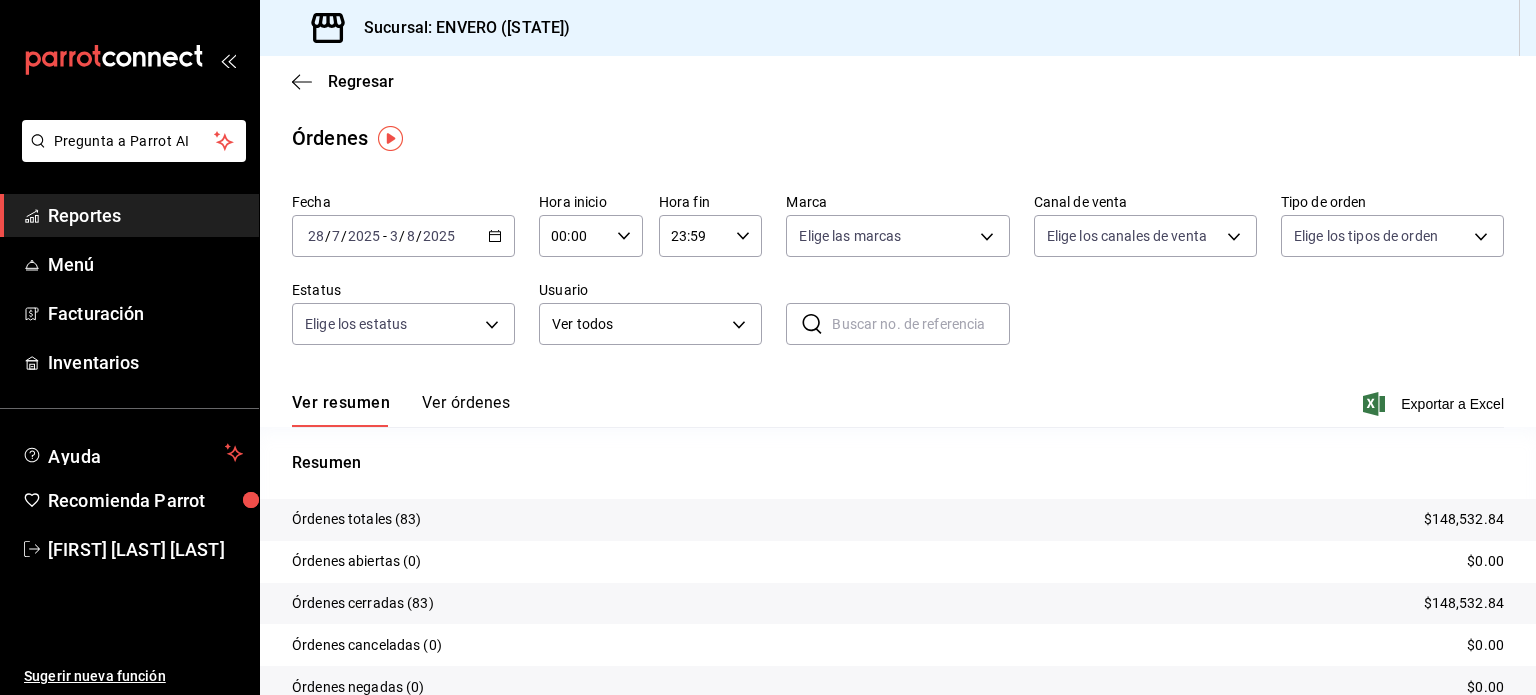 click on "2025-07-28 28 / 7 / 2025 - 2025-08-03 3 / 8 / 2025" at bounding box center [403, 236] 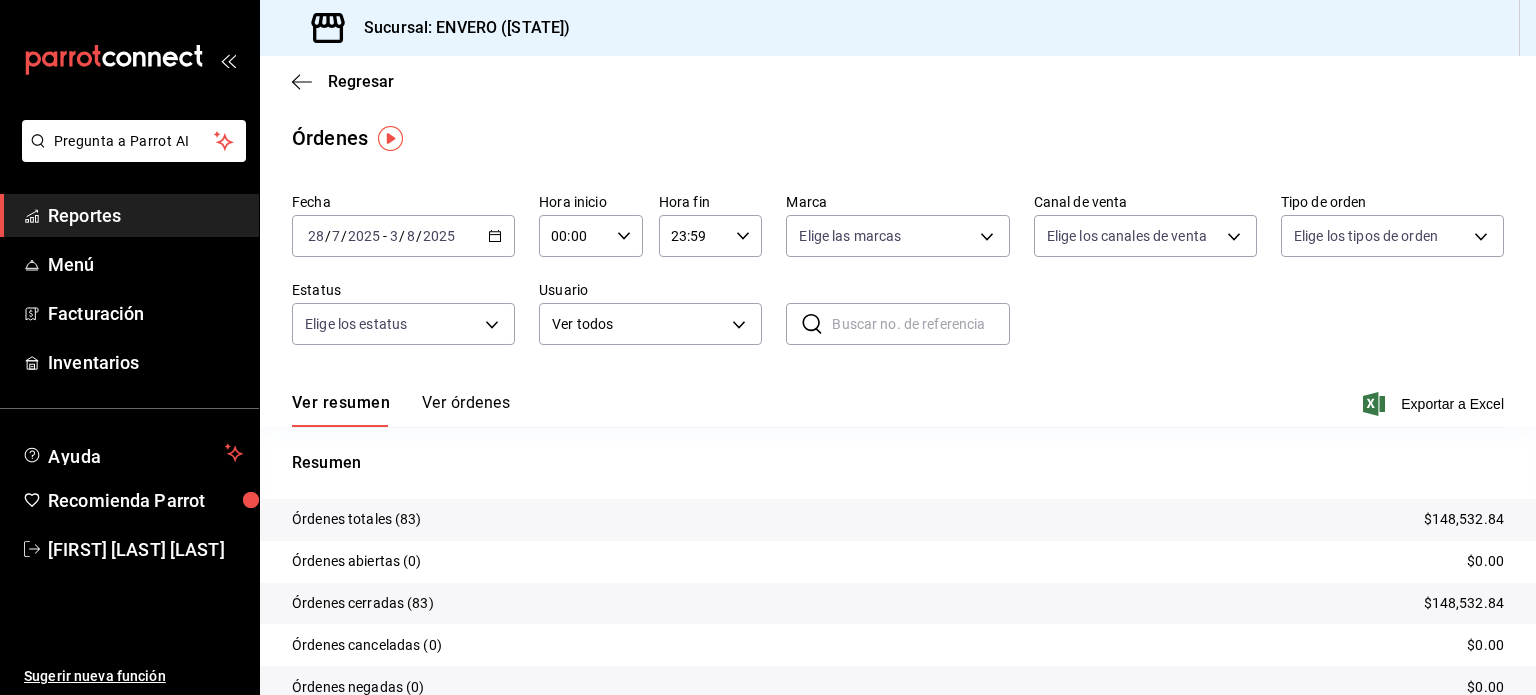 click on "Regresar" at bounding box center [898, 81] 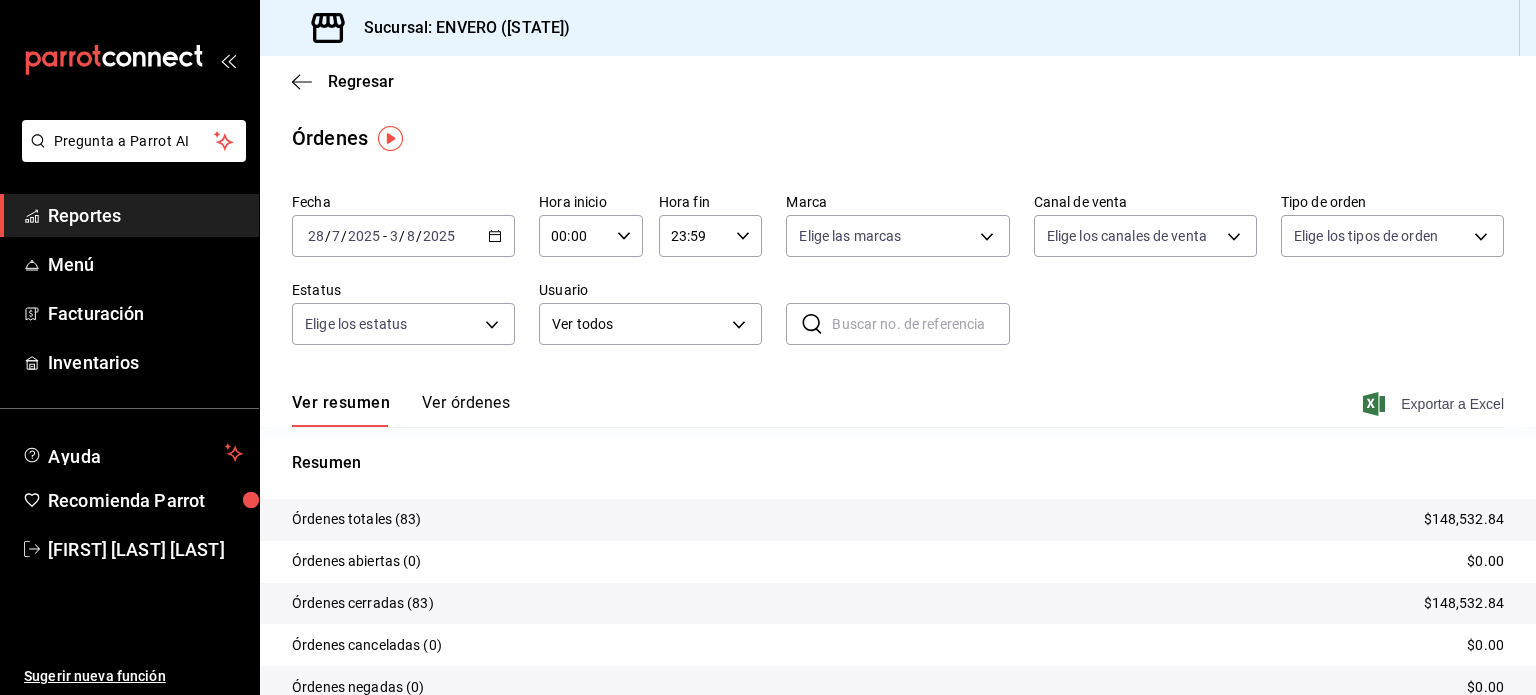 click on "Exportar a Excel" at bounding box center [1435, 404] 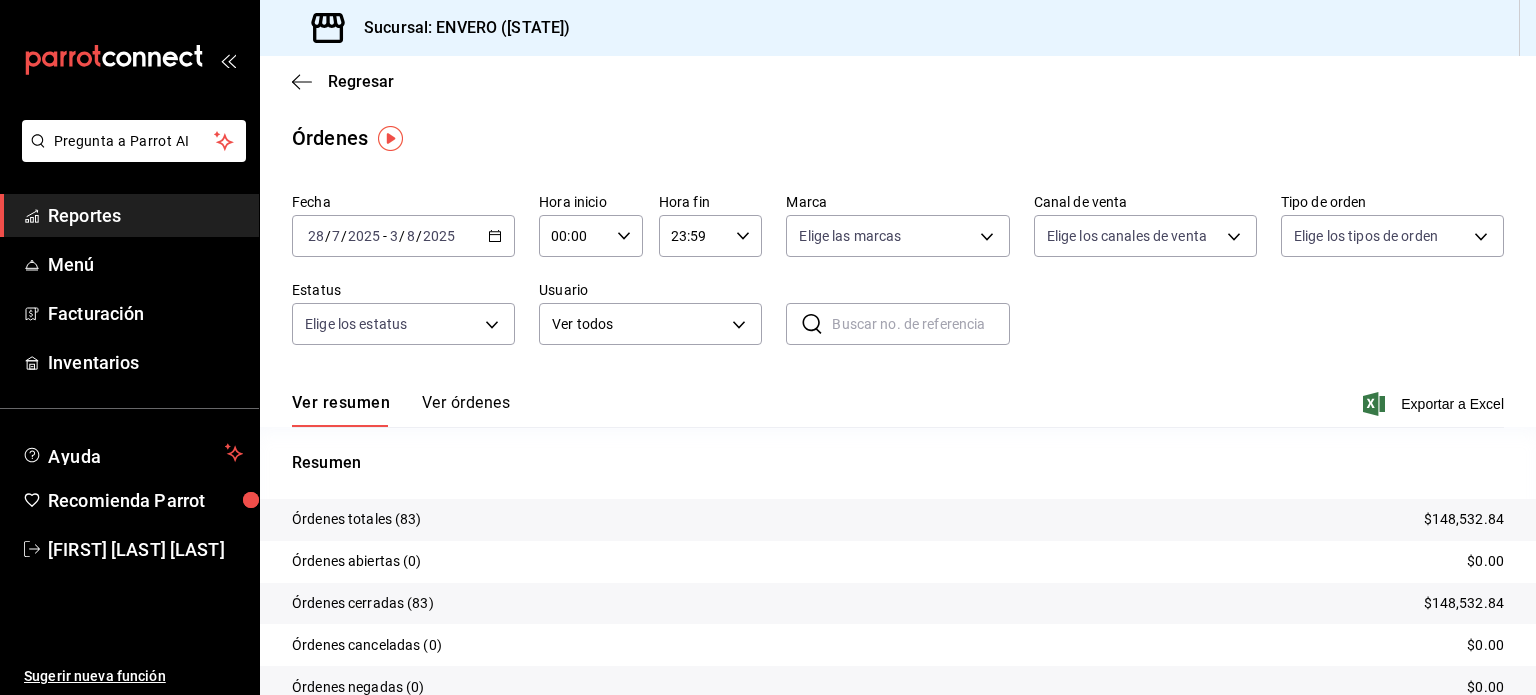 click on "Reportes" at bounding box center [145, 215] 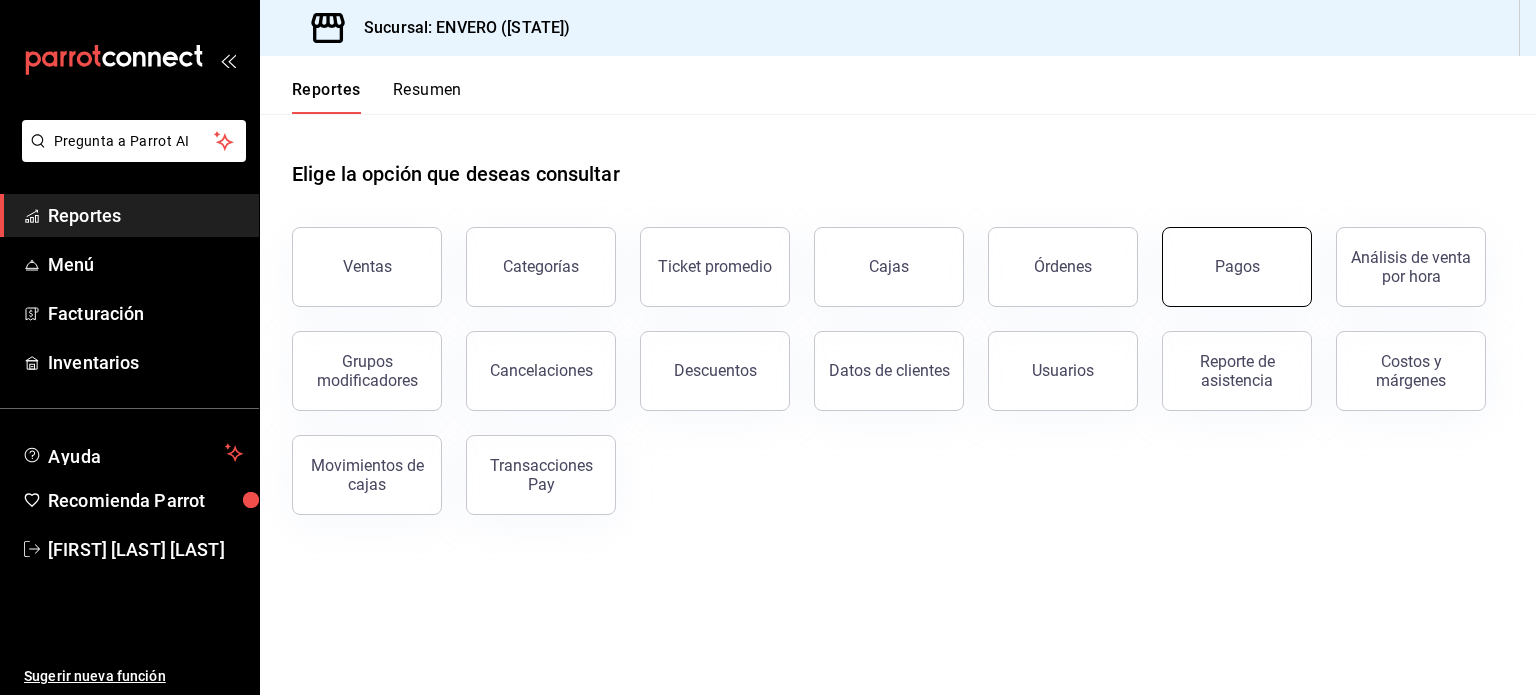 click on "Pagos" at bounding box center (1237, 267) 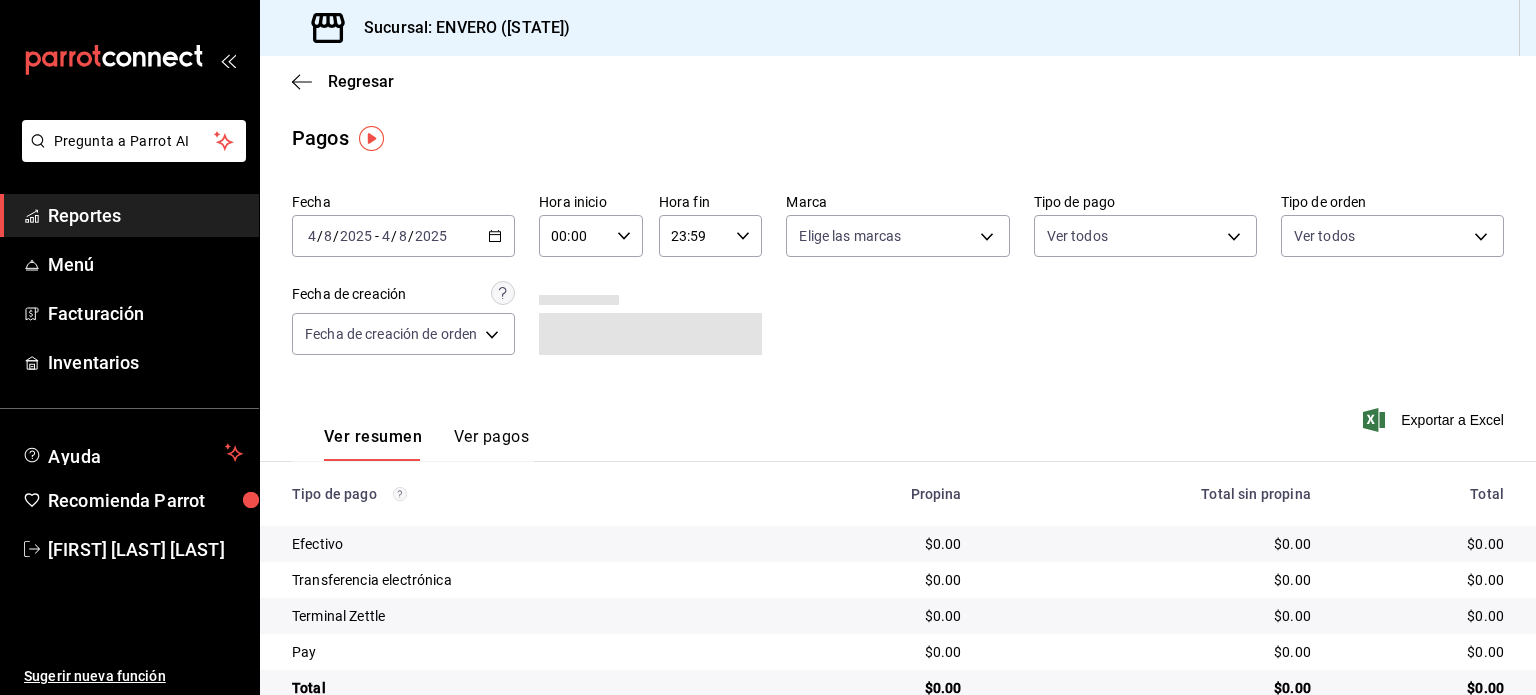click on "2025-08-04 4 / 8 / 2025 - 2025-08-04 4 / 8 / 2025" at bounding box center (403, 236) 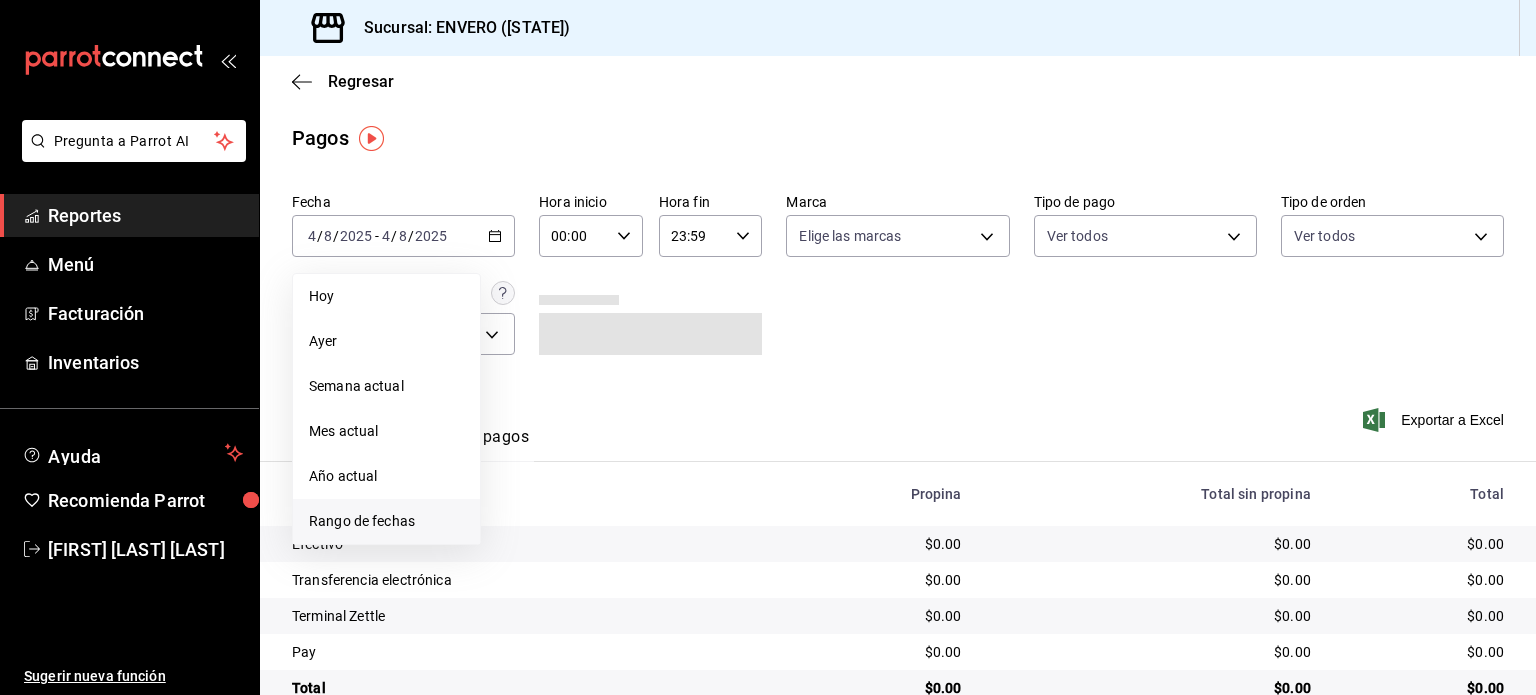 click on "Rango de fechas" at bounding box center [386, 521] 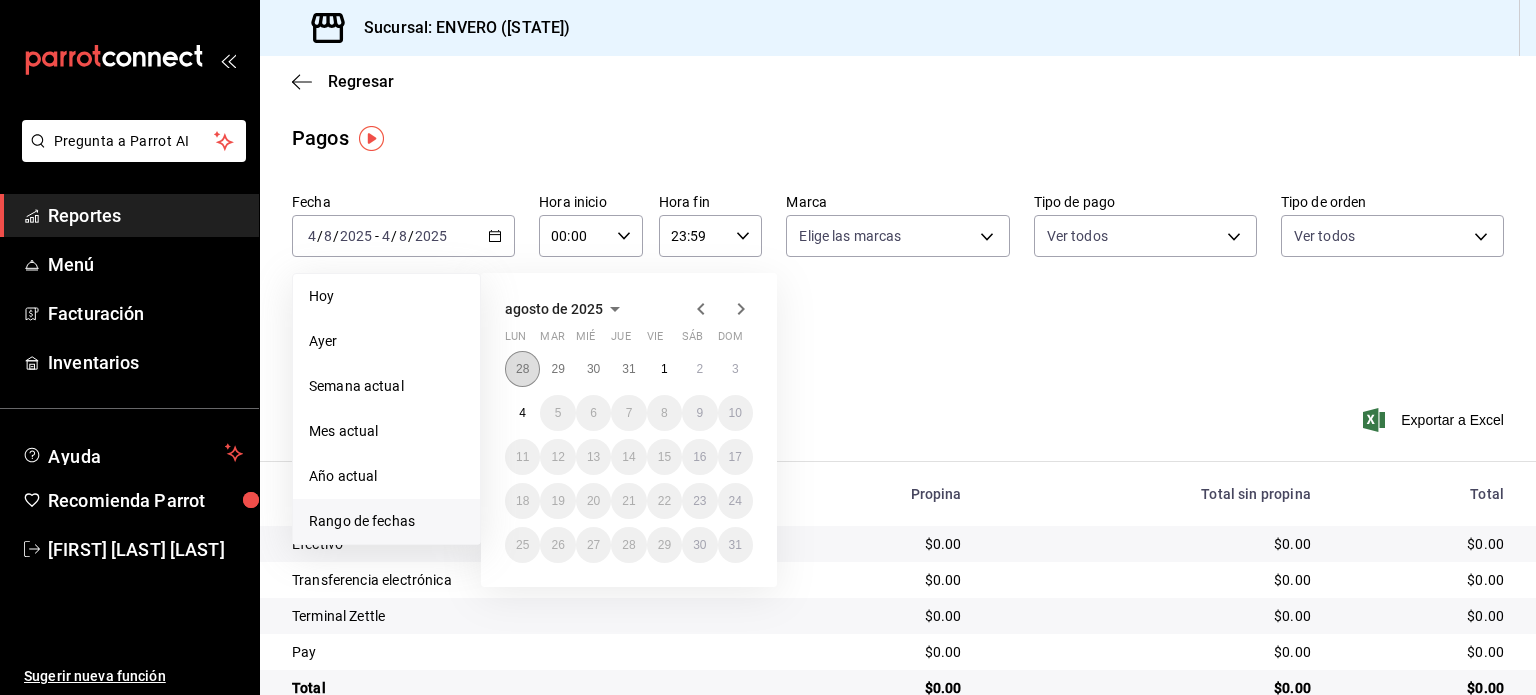 click on "28" at bounding box center (522, 369) 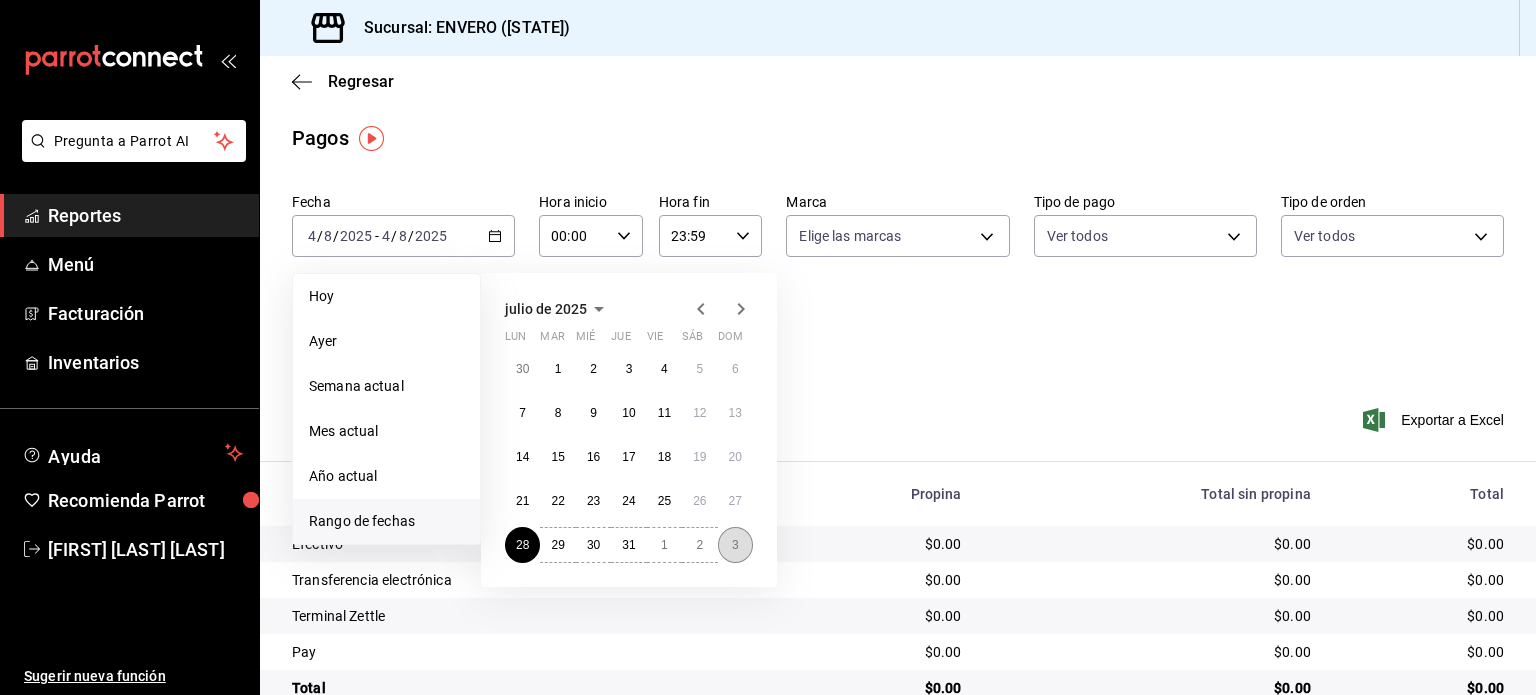click on "3" at bounding box center (735, 545) 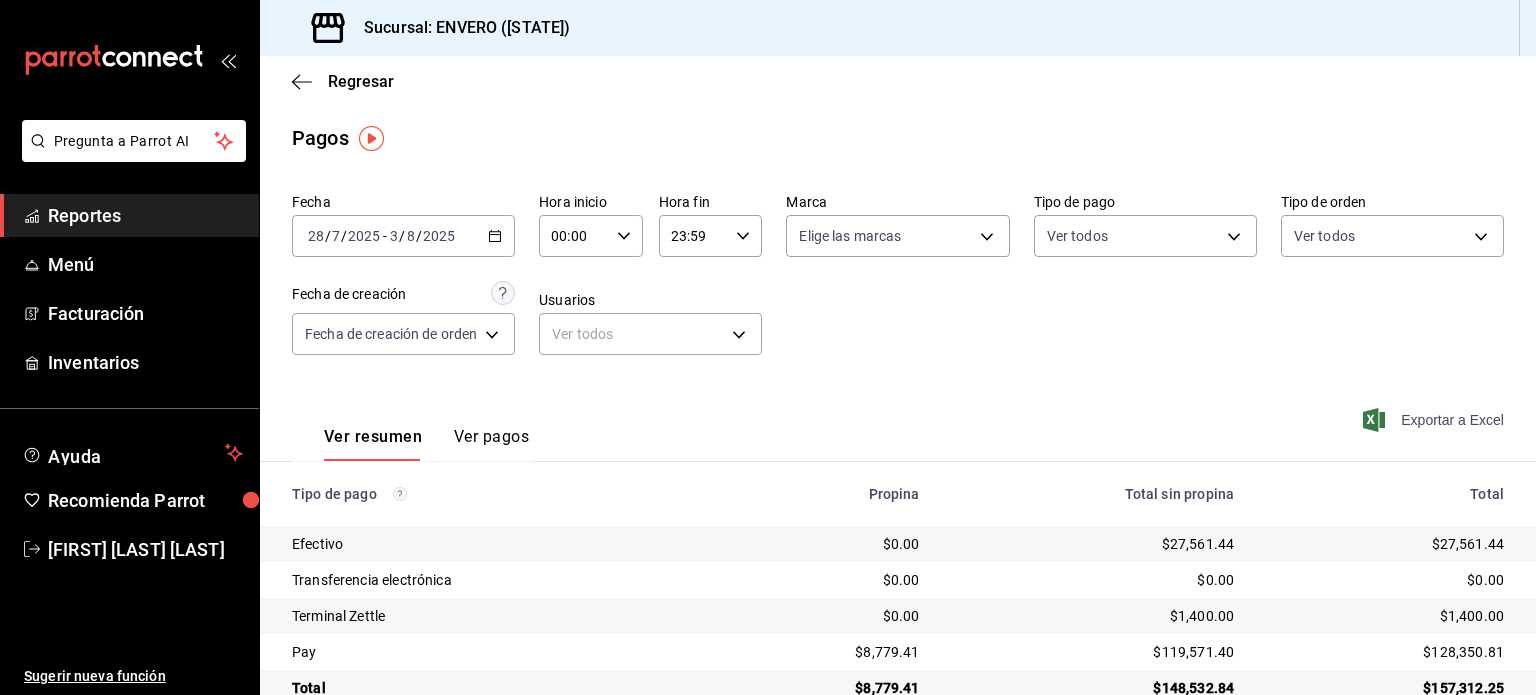 click on "Exportar a Excel" at bounding box center [1435, 420] 